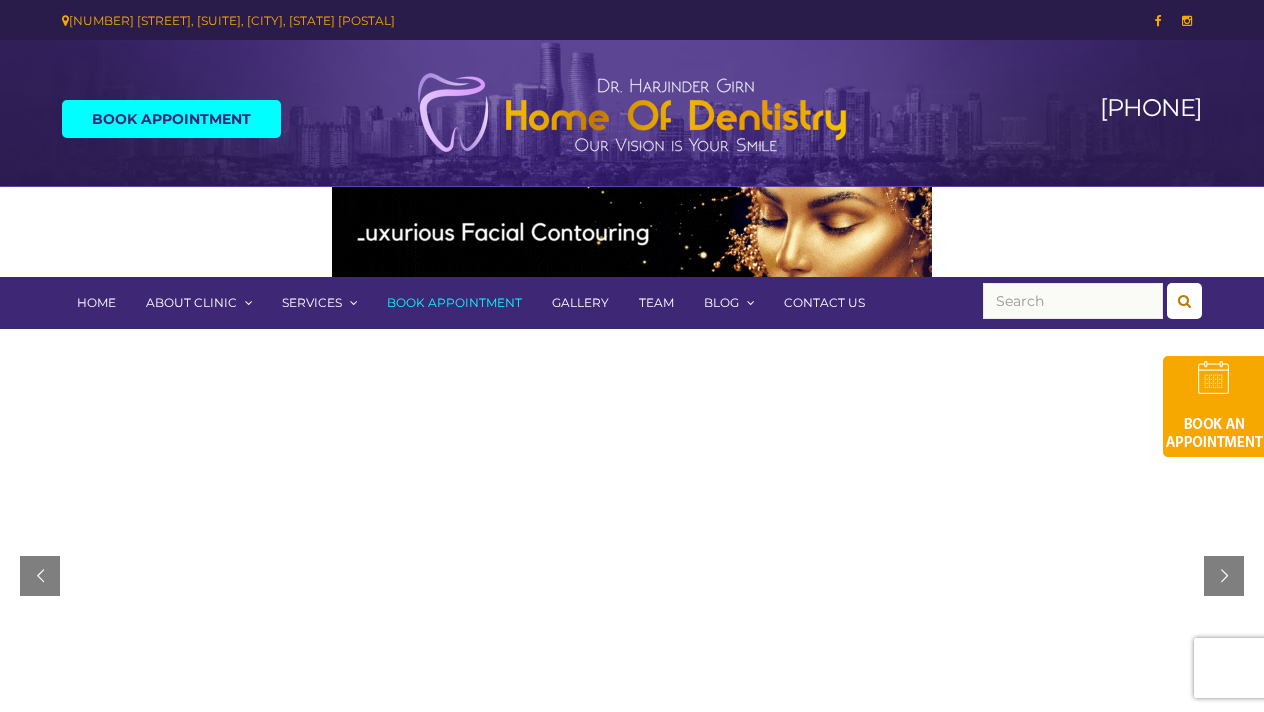 scroll, scrollTop: 0, scrollLeft: 0, axis: both 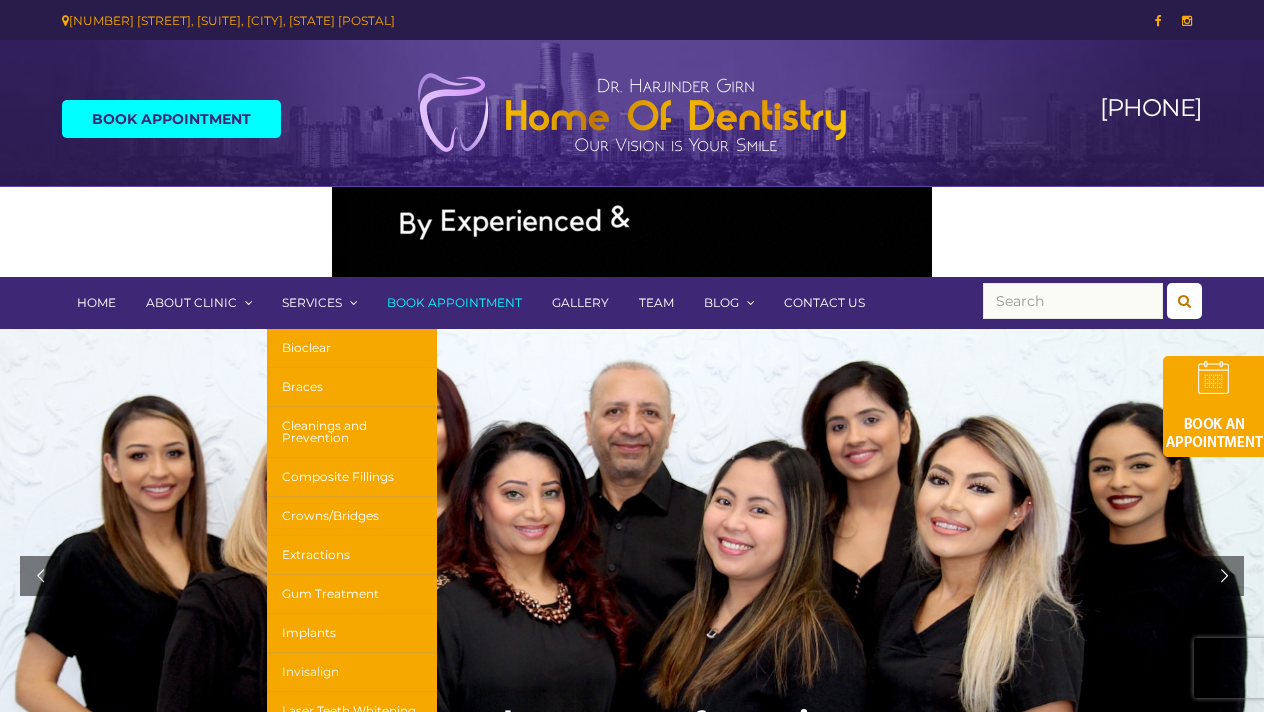 click on "Invisalign" at bounding box center [352, 672] 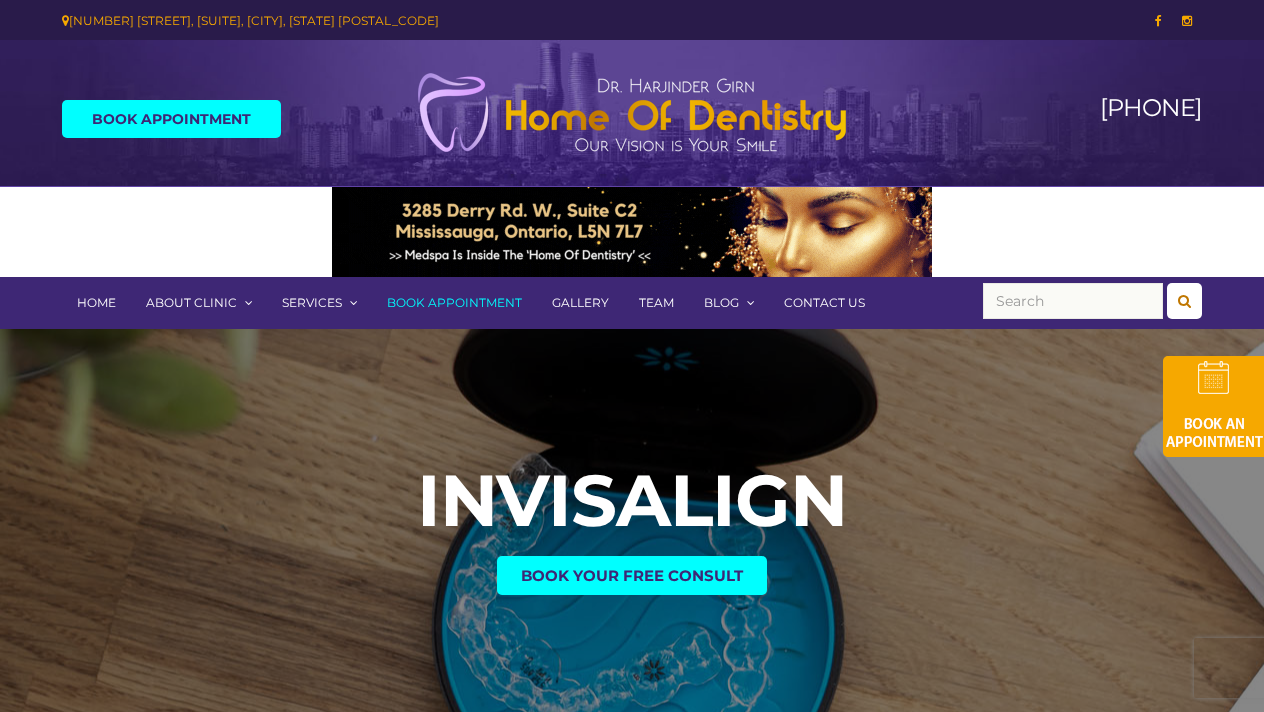 scroll, scrollTop: 0, scrollLeft: 0, axis: both 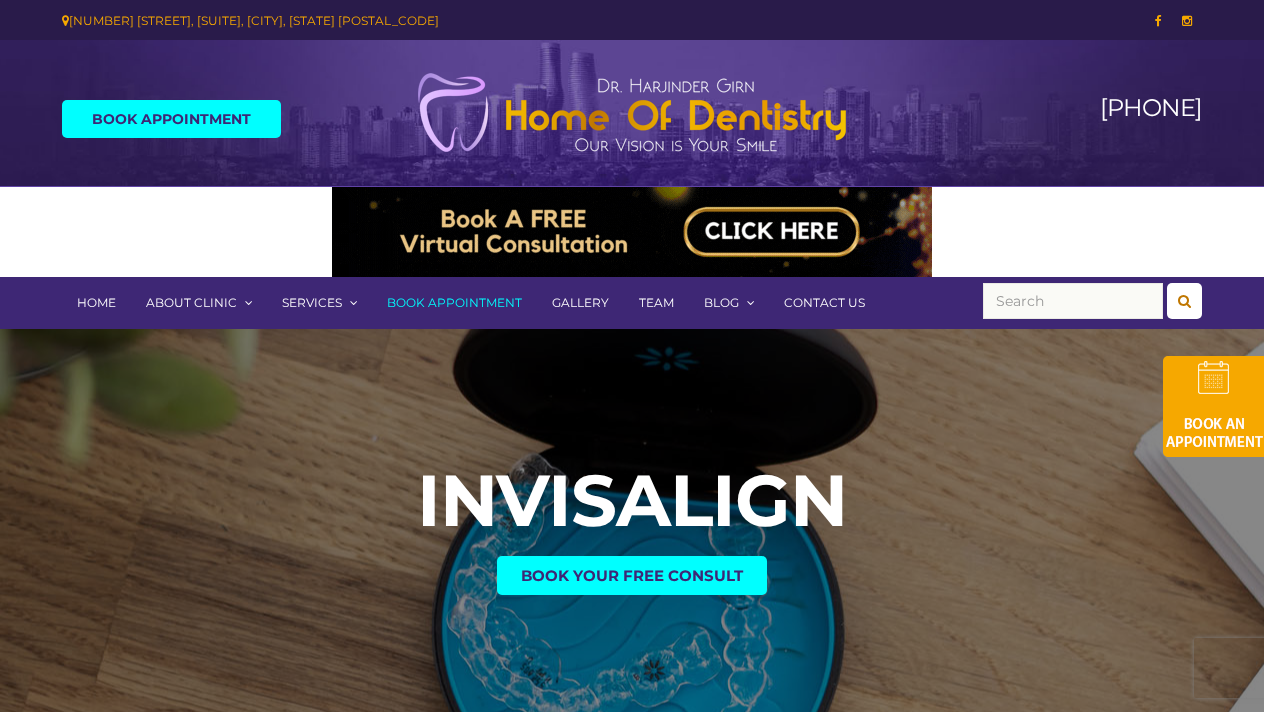 click at bounding box center (632, 113) 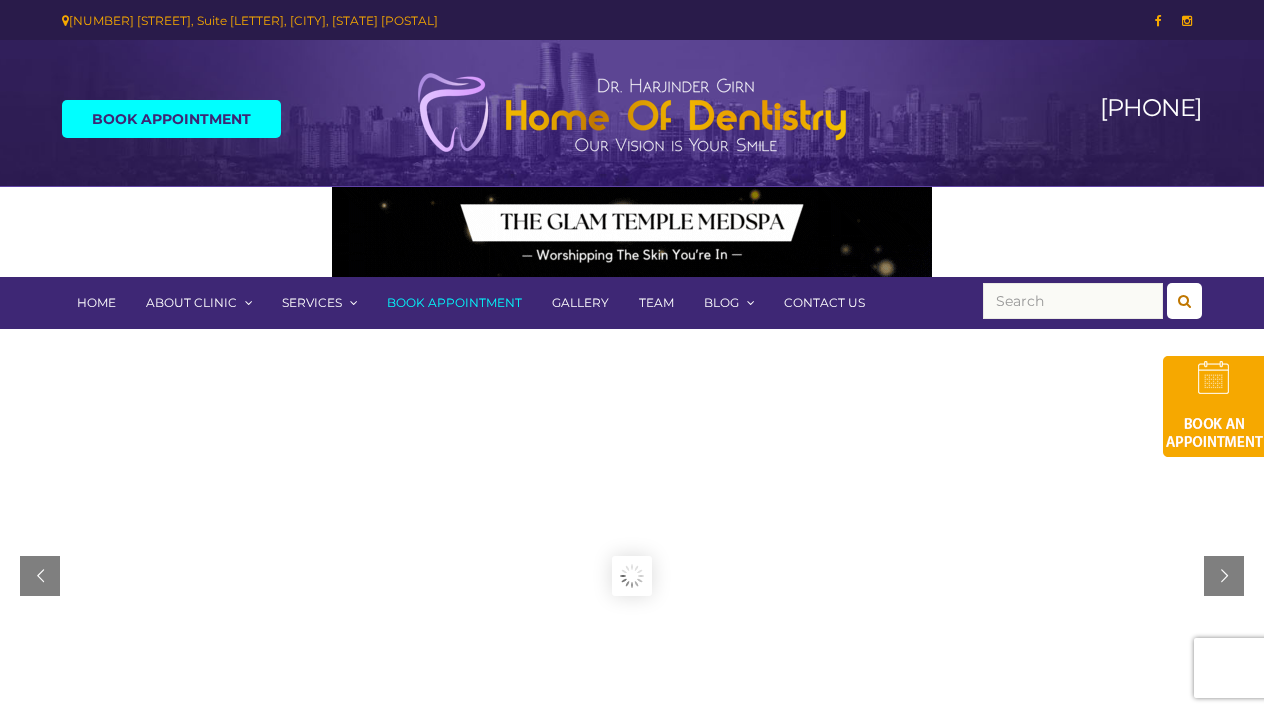 scroll, scrollTop: 0, scrollLeft: 0, axis: both 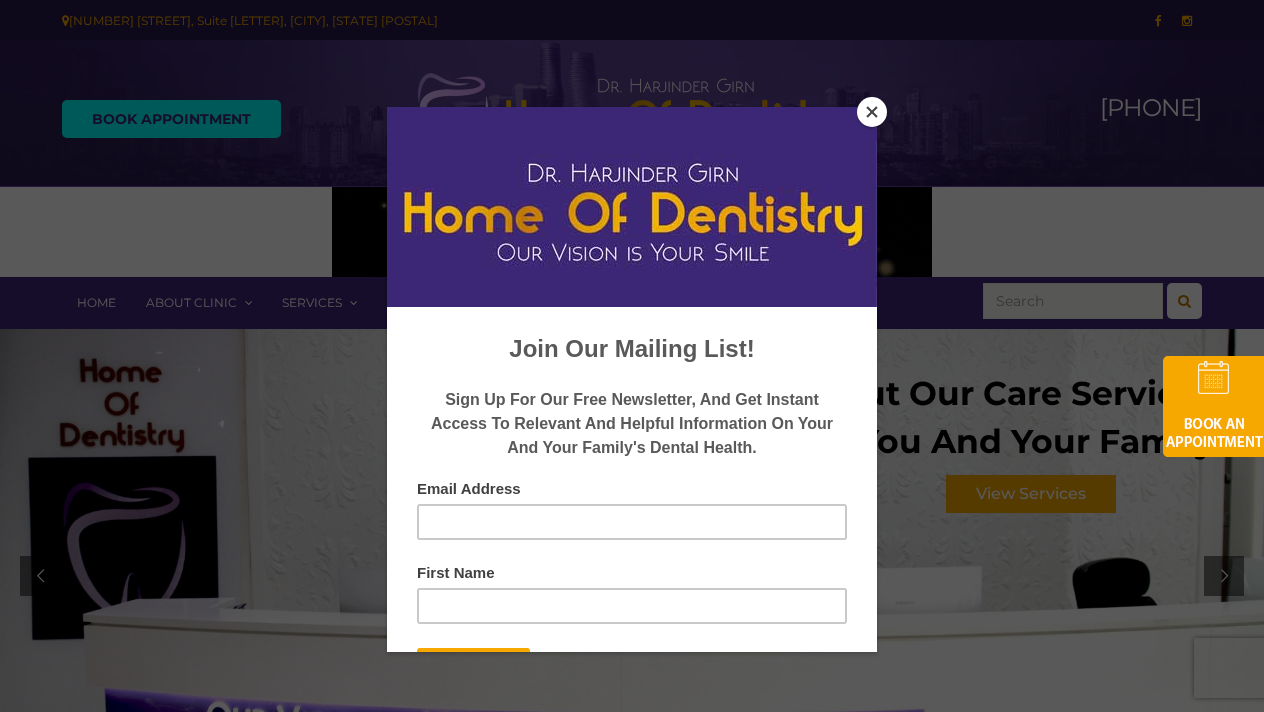 click at bounding box center [872, 112] 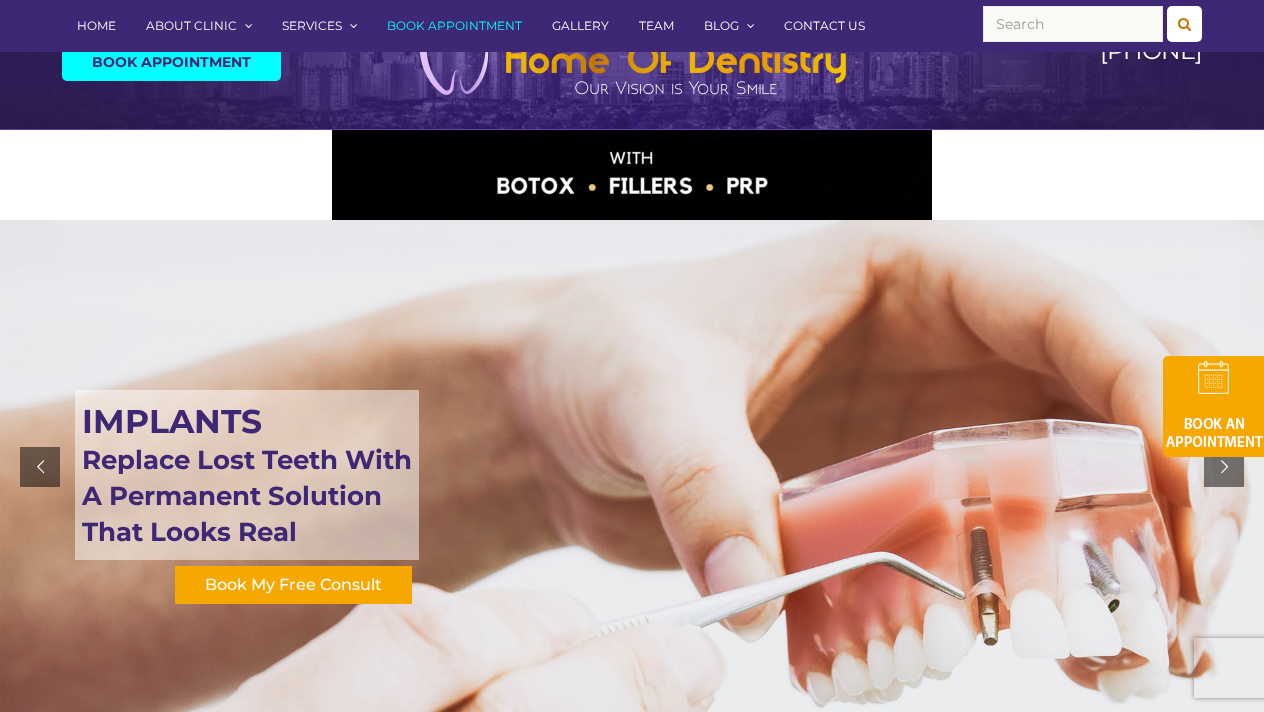 scroll, scrollTop: 0, scrollLeft: 0, axis: both 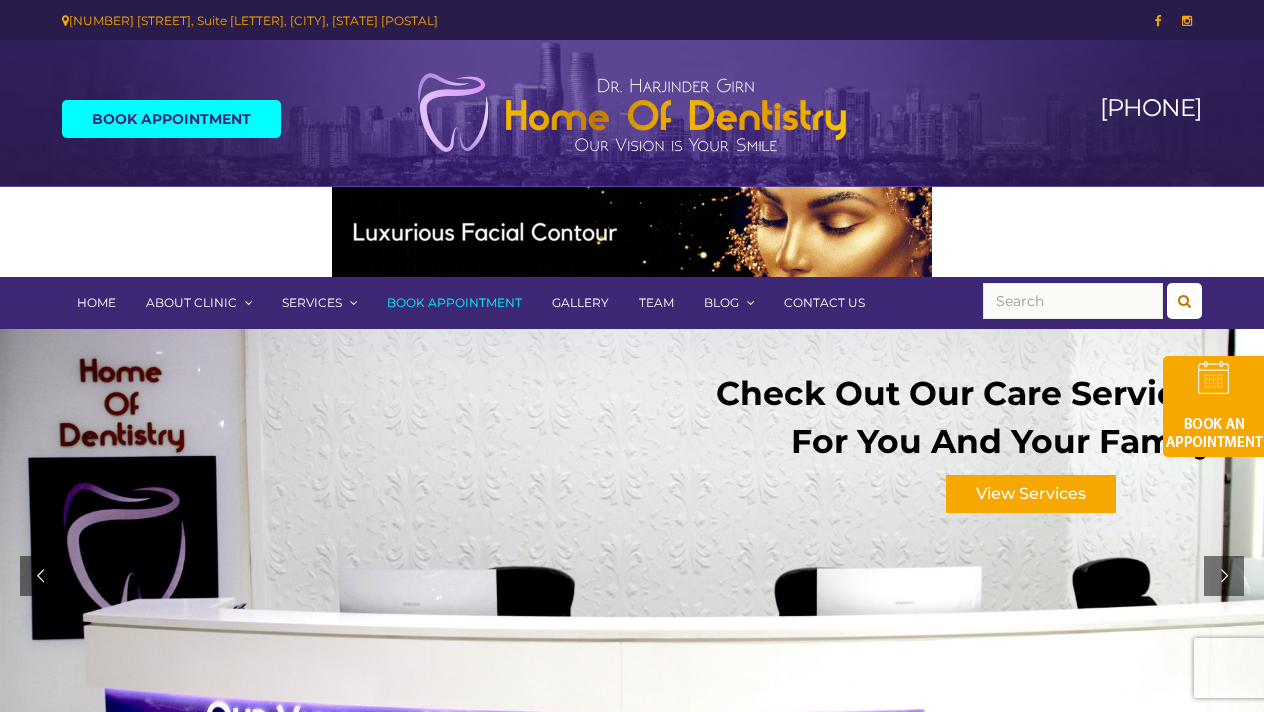 click on "Team" at bounding box center (656, 303) 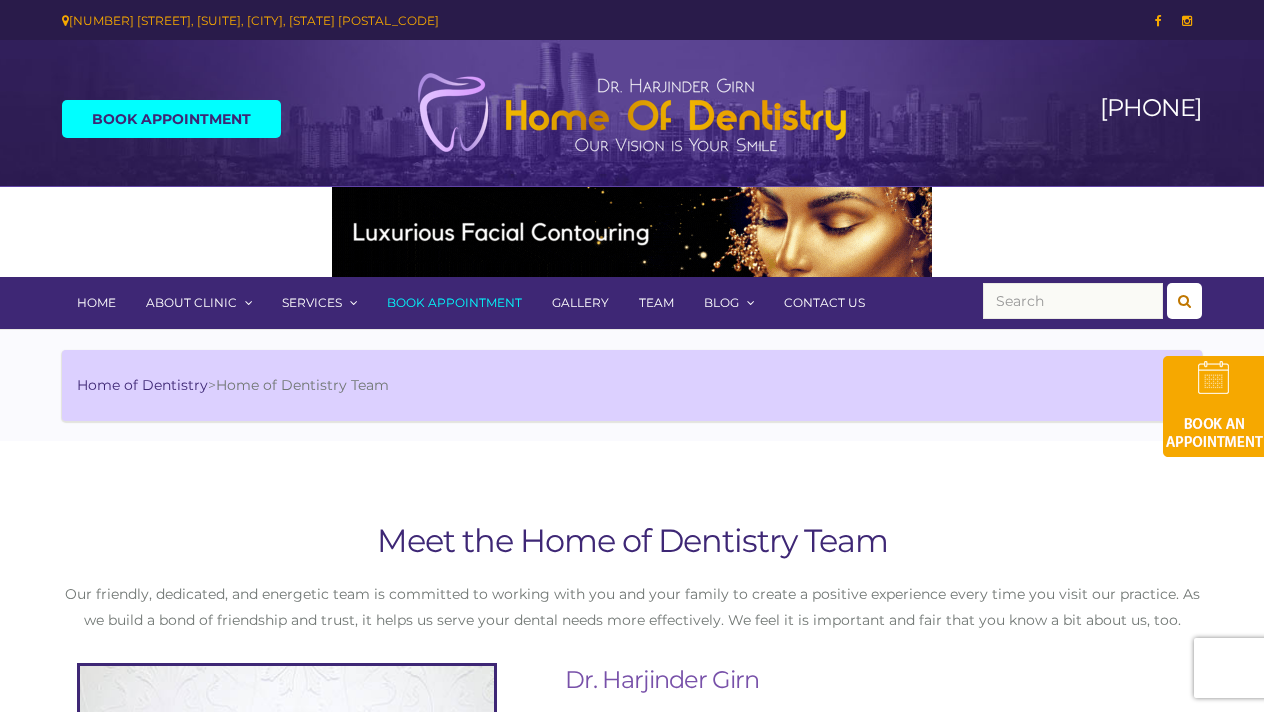 scroll, scrollTop: 0, scrollLeft: 0, axis: both 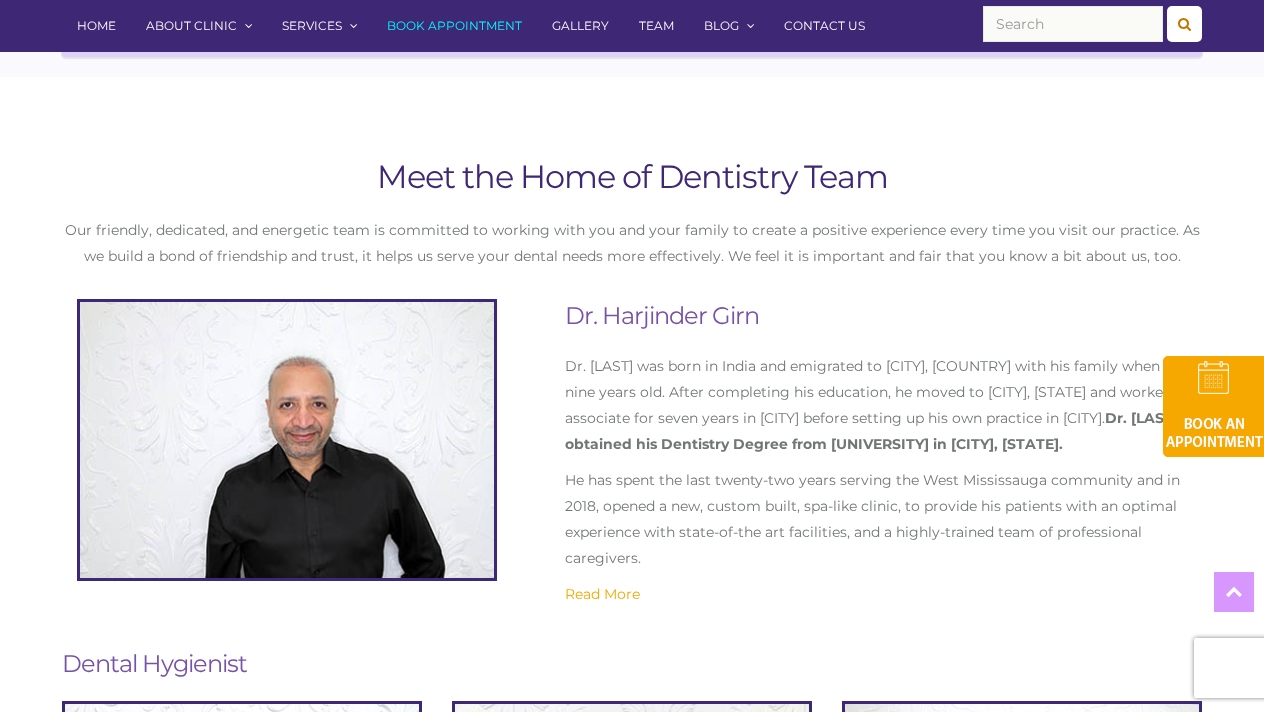 click on "Read More" at bounding box center [602, 594] 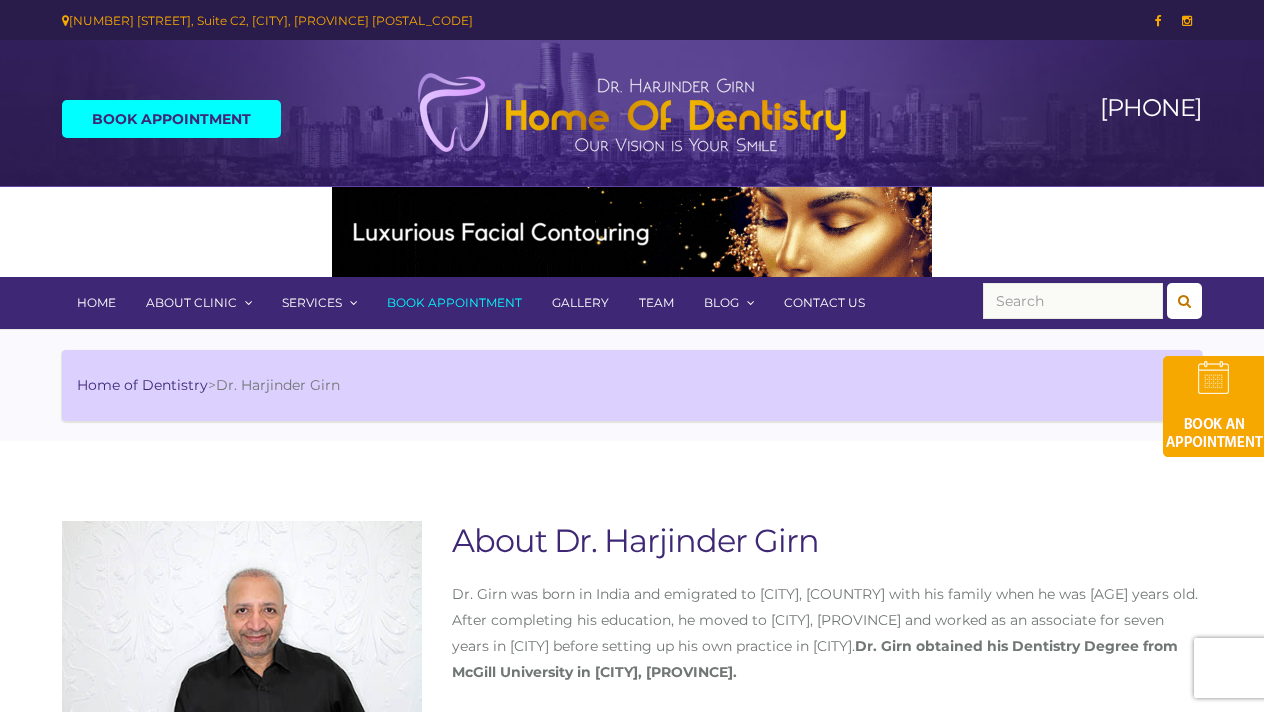 scroll, scrollTop: 0, scrollLeft: 0, axis: both 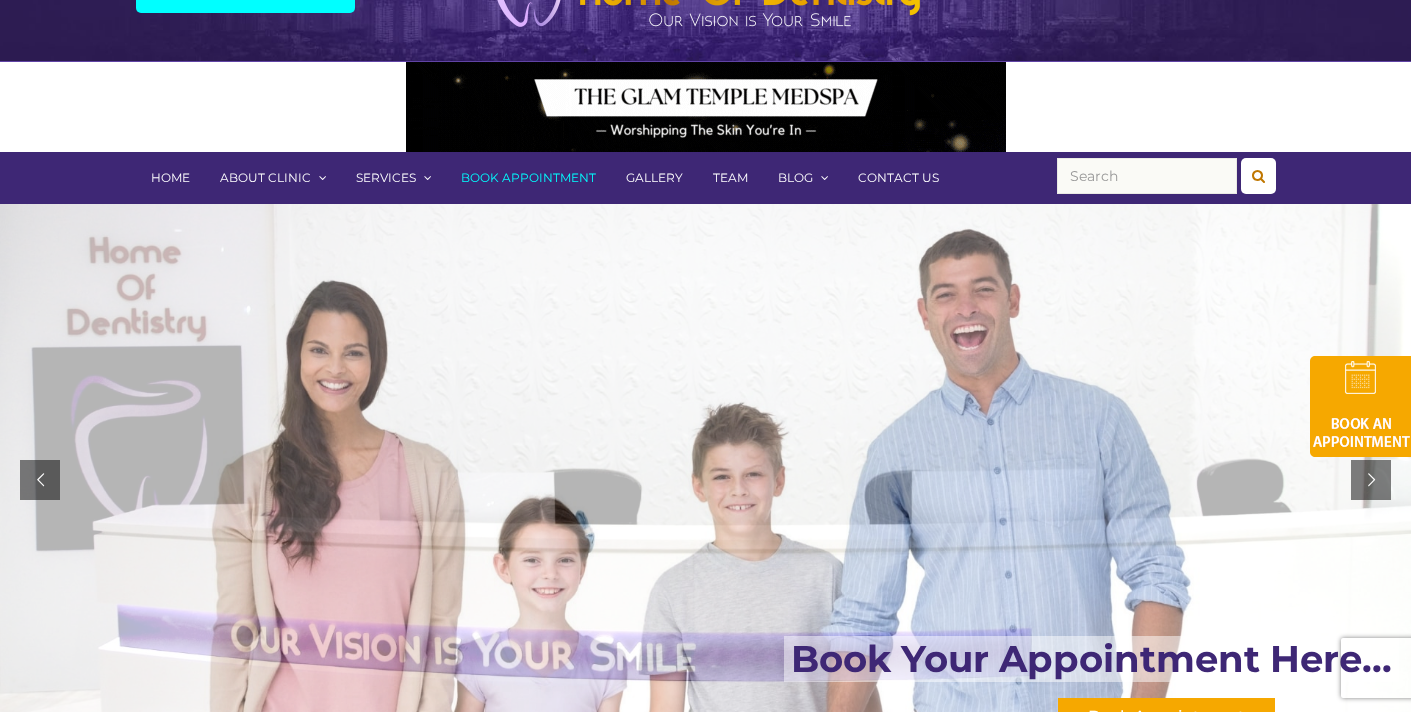 click on "Team" at bounding box center [730, 178] 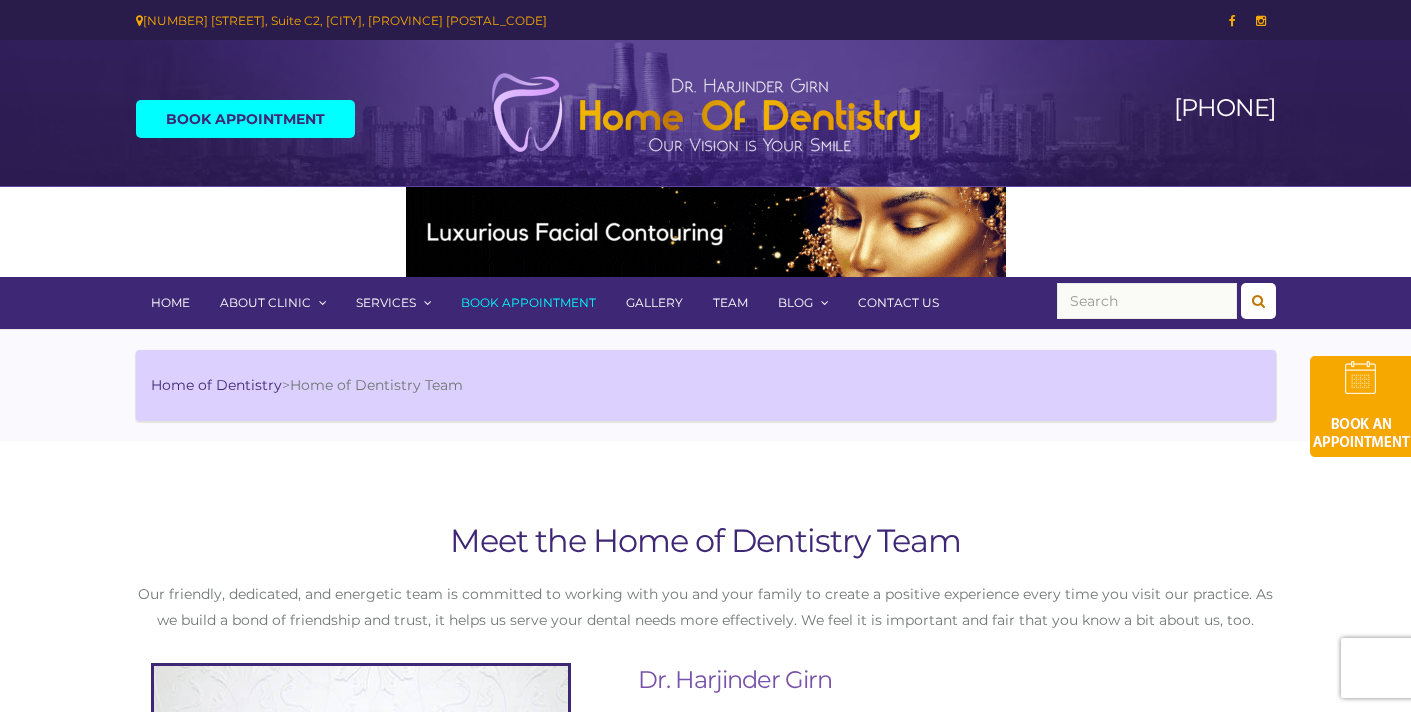scroll, scrollTop: 0, scrollLeft: 0, axis: both 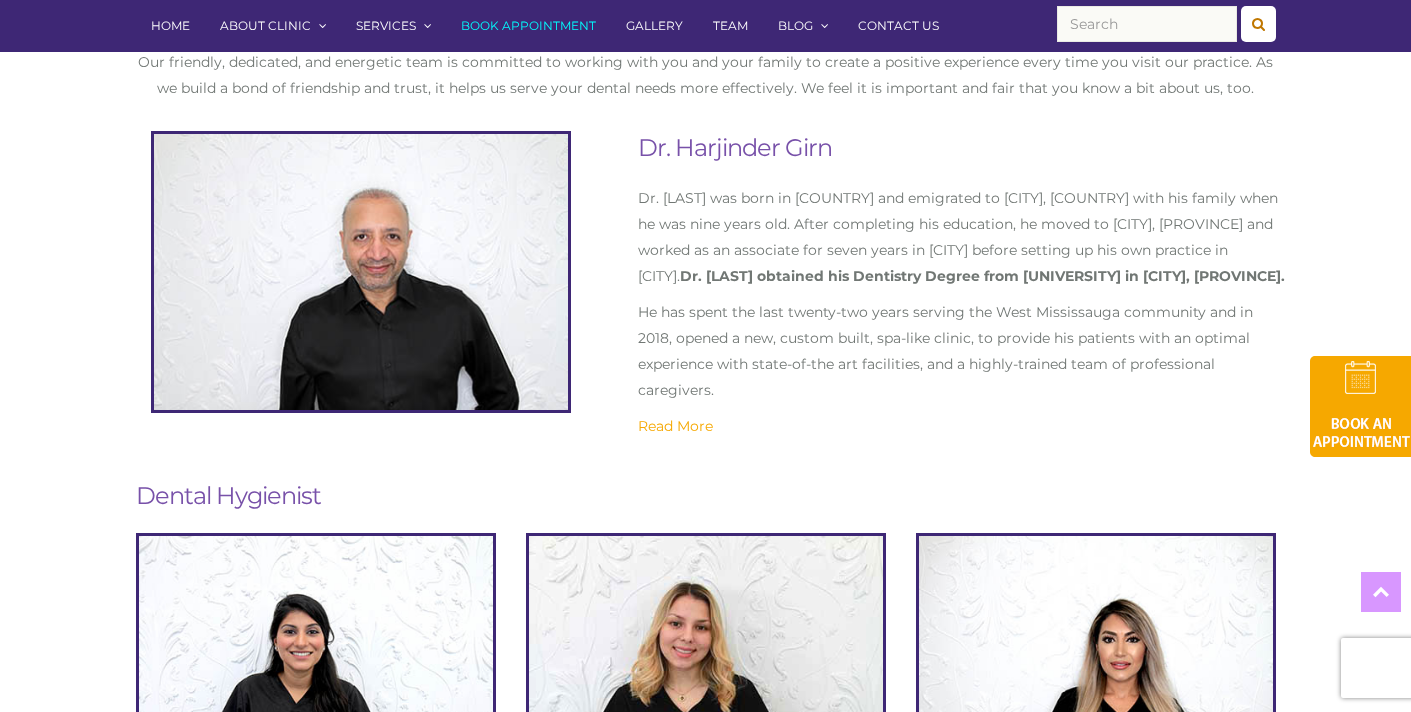 click on "Dr. [LAST]
Dr. [LAST] was born in [COUNTRY] and emigrated to [CITY], [COUNTRY] with his family when he was nine years old. After completing his education, he moved to [CITY], [PROVINCE] and worked as an associate for seven years in [CITY] before setting up his own practice in [CITY].  Dr. [LAST] obtained his Dentistry Degree from [UNIVERSITY] in [CITY], [PROVINCE].
He has spent the last twenty-two years serving the West [CITY] community and in 2018, opened a new, custom built, spa-like clinic, to provide his patients with an optimal experience with state-of-the art facilities, and a highly-trained team of professional caregivers.
Read More" at bounding box center (964, 300) 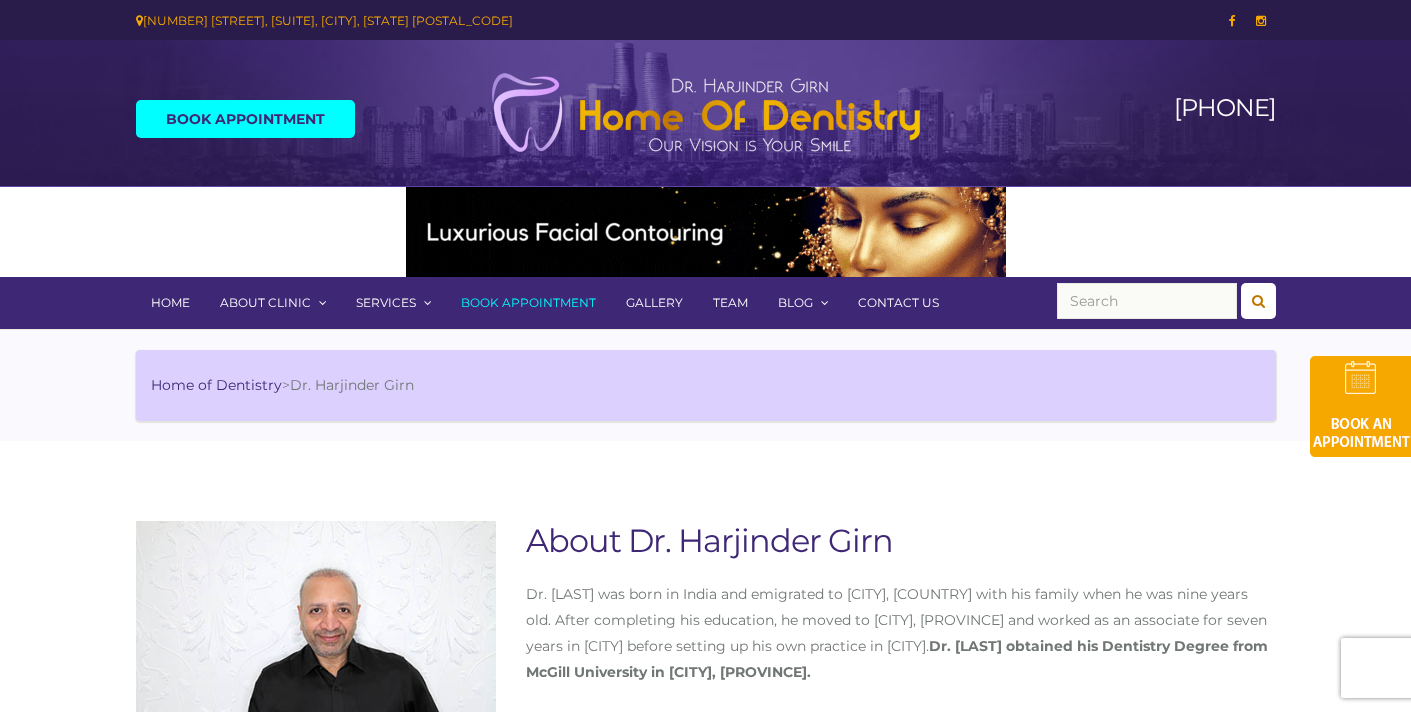 scroll, scrollTop: 0, scrollLeft: 0, axis: both 